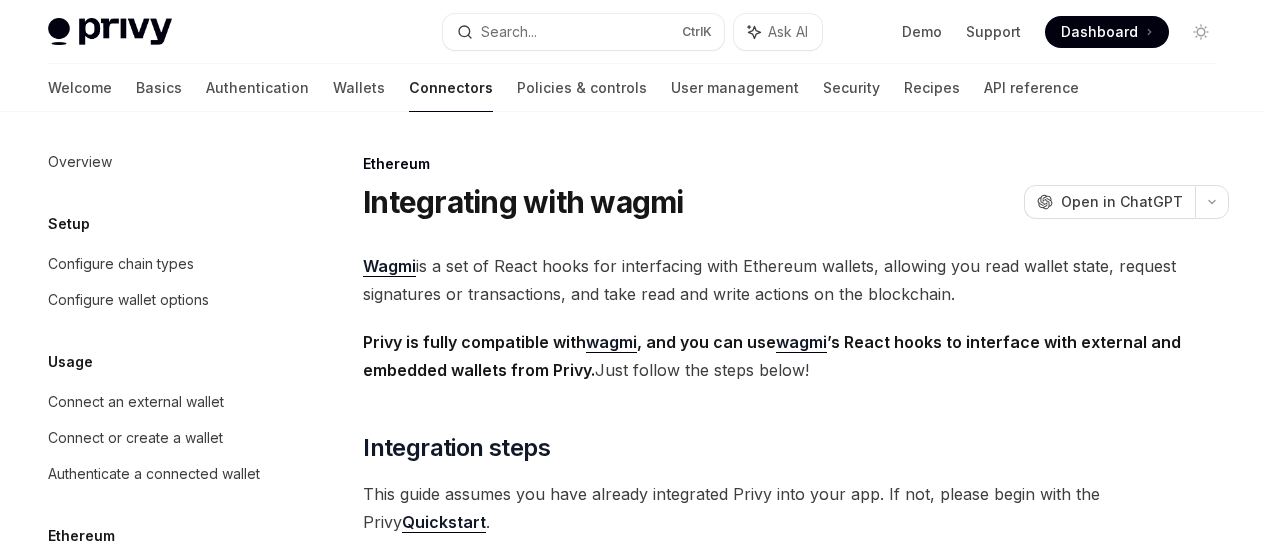 scroll, scrollTop: 560, scrollLeft: 0, axis: vertical 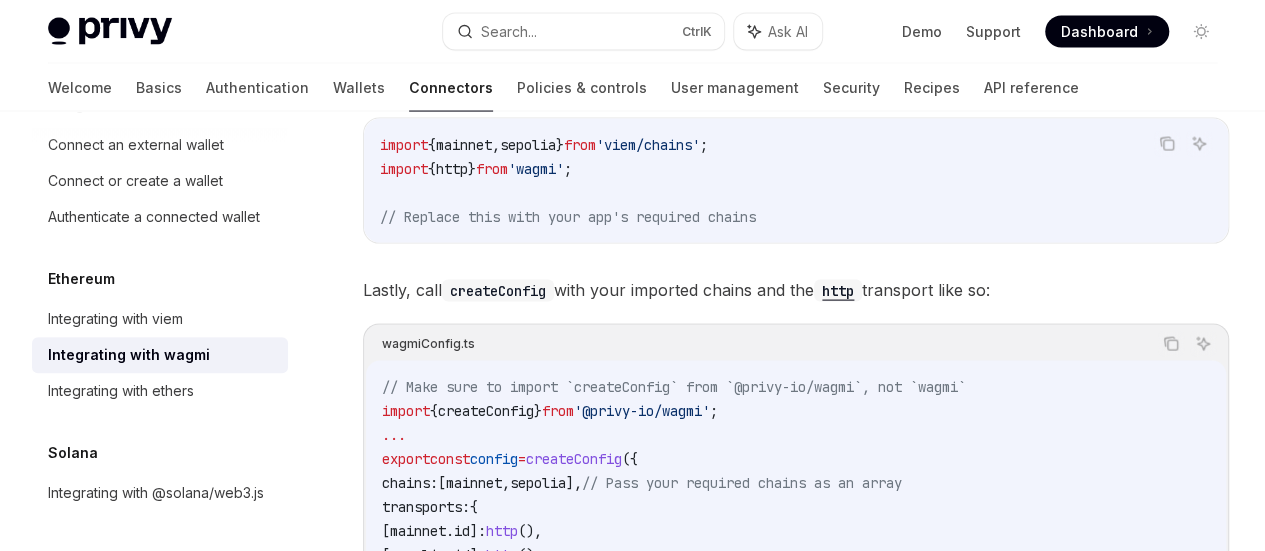 click on "Wagmi  is a set of React hooks for interfacing with Ethereum wallets, allowing you read wallet state, request signatures or transactions, and take read and write actions on the blockchain.
Privy is fully compatible with  wagmi , and you can use  wagmi ’s React hooks to interface with external and embedded wallets from Privy.  Just follow the steps below!
​ Integration steps
This guide assumes you have already integrated Privy into your app. If not, please begin with the Privy  Quickstart .
​ 1. Install dependencies
Install the latest versions of  wagmi ,  @tanstack/react-query ,  @privy-io/react-auth , and  @privy-io/wagmi :
Copy Ask AI npm  i  wagmi  @privy-io/react-auth  @privy-io/wagmi  @tanstack/react-query
​ 2. Setup TanStack Query
To start, set up your app with the  TanStack Query’s React Provider . Wagmi uses TanStack Query under the hood to power its data fetching and caching of wallet and blockchain data.
PrivyProvider , import the  QueryClient  class and the  :
Copy ;" at bounding box center (796, 1153) 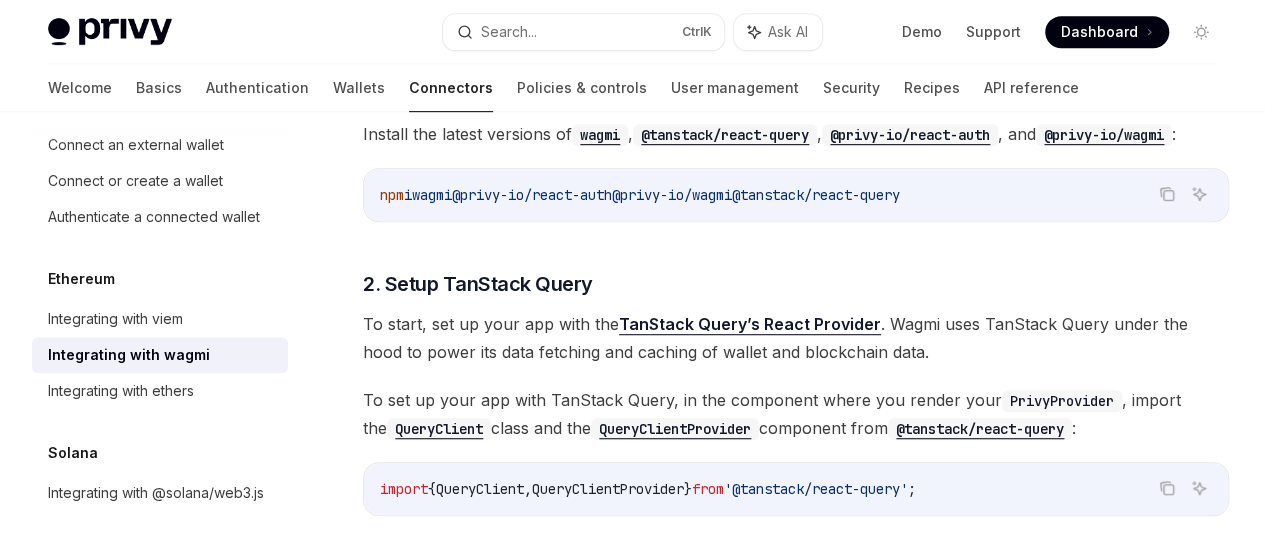 scroll, scrollTop: 498, scrollLeft: 0, axis: vertical 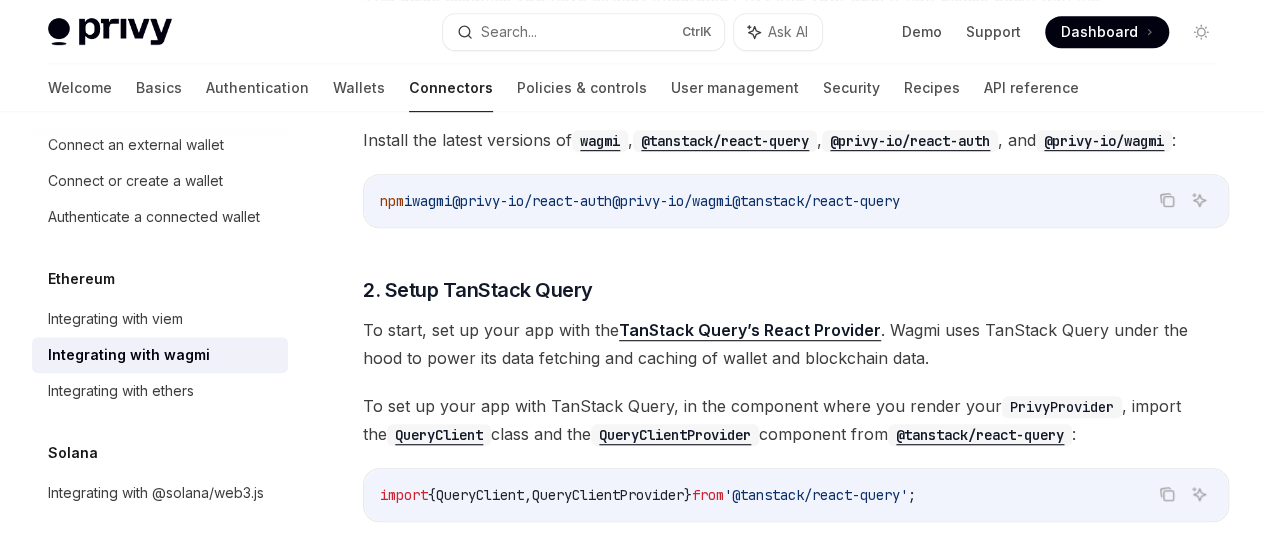 click 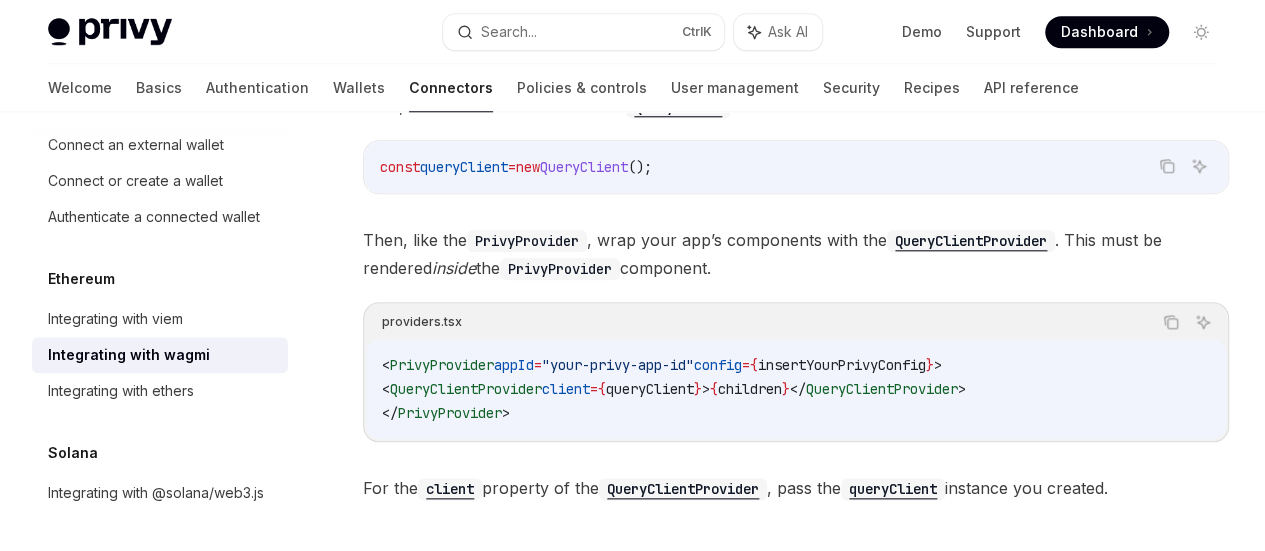 scroll, scrollTop: 959, scrollLeft: 0, axis: vertical 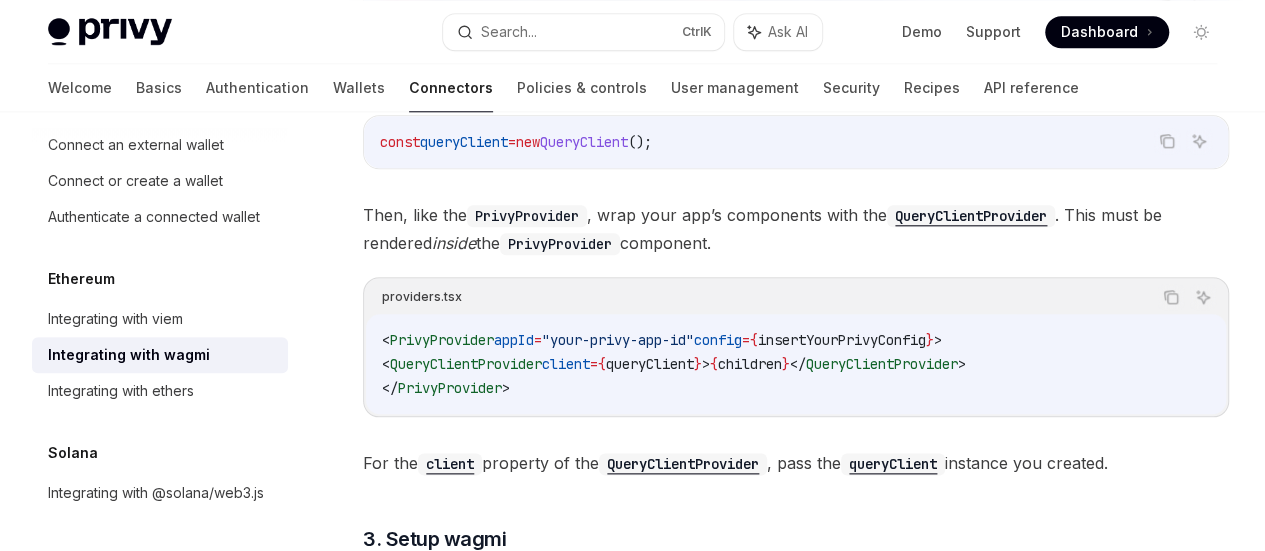 click on "PrivyProvider" at bounding box center [527, 216] 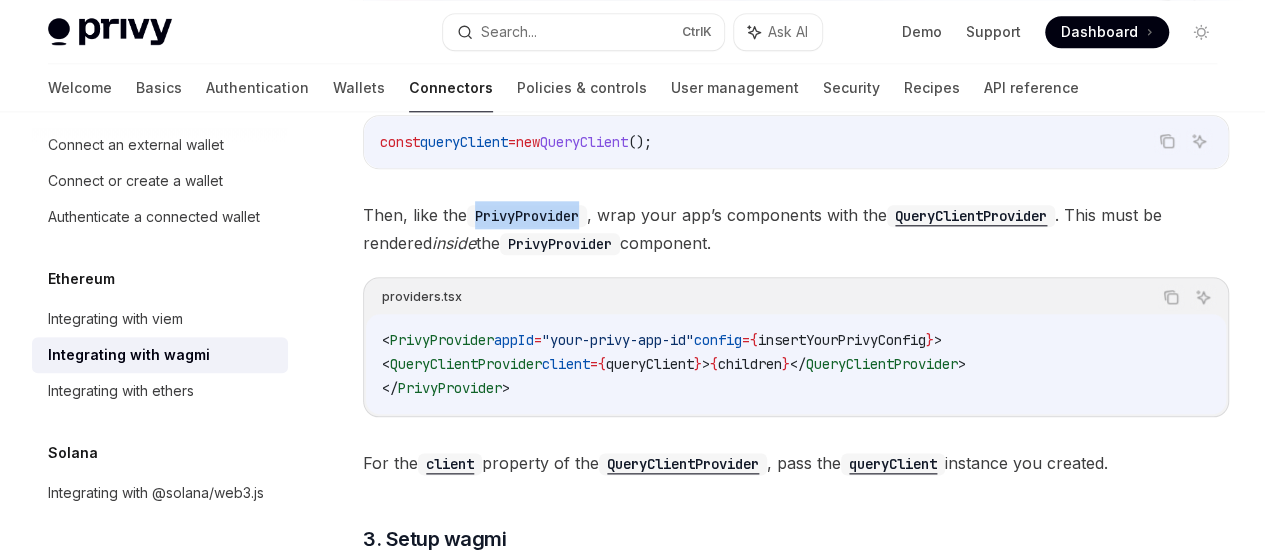 click on "PrivyProvider" at bounding box center (527, 216) 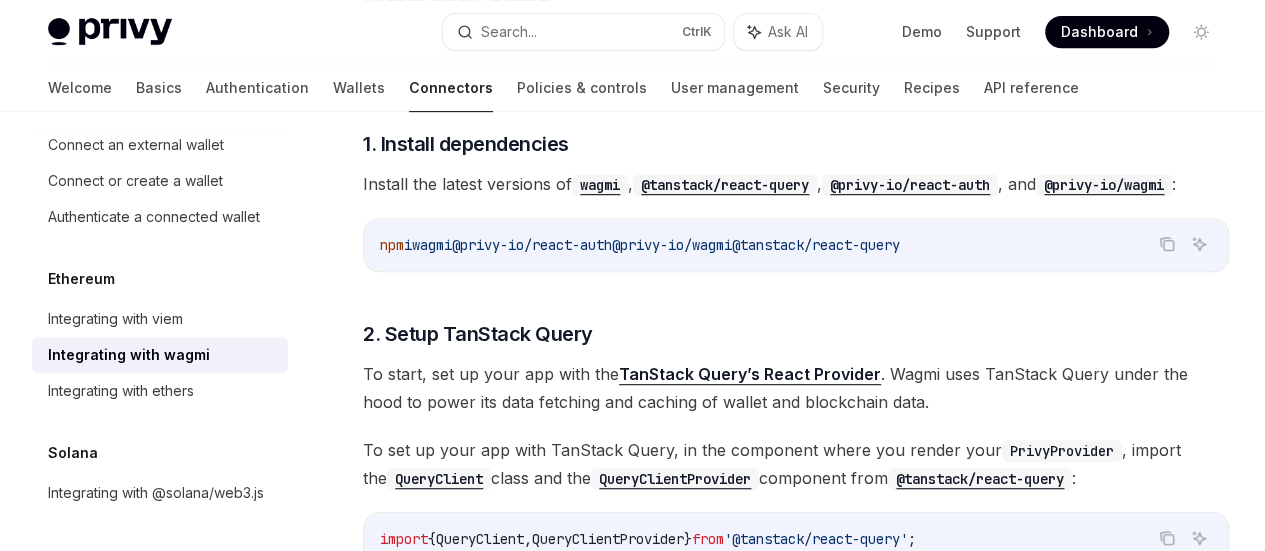 scroll, scrollTop: 446, scrollLeft: 0, axis: vertical 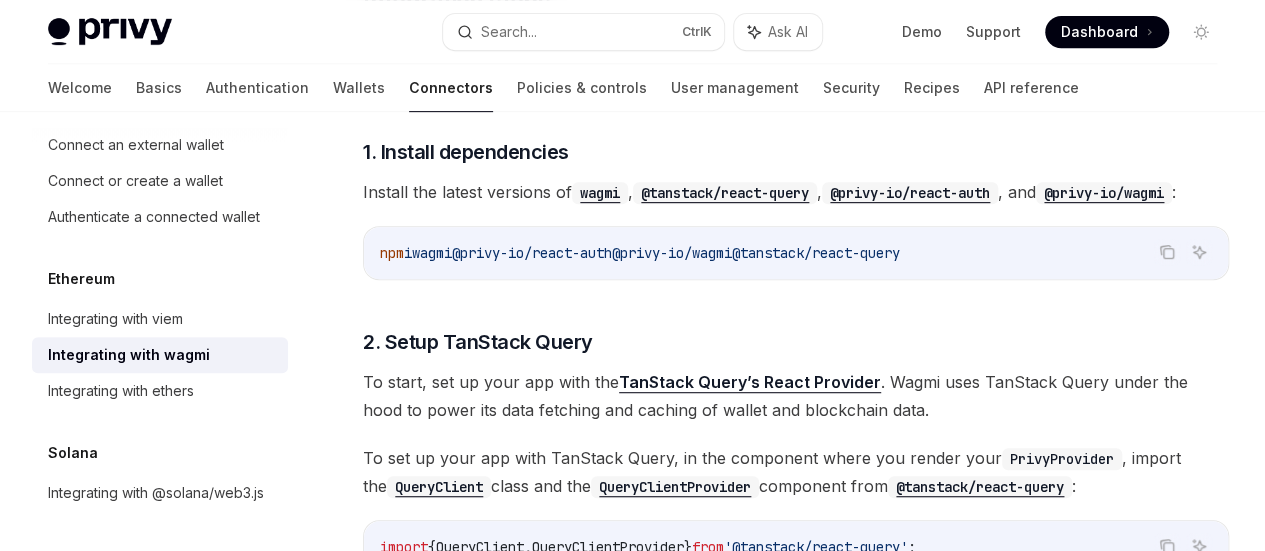 drag, startPoint x: 686, startPoint y: 366, endPoint x: 559, endPoint y: 367, distance: 127.00394 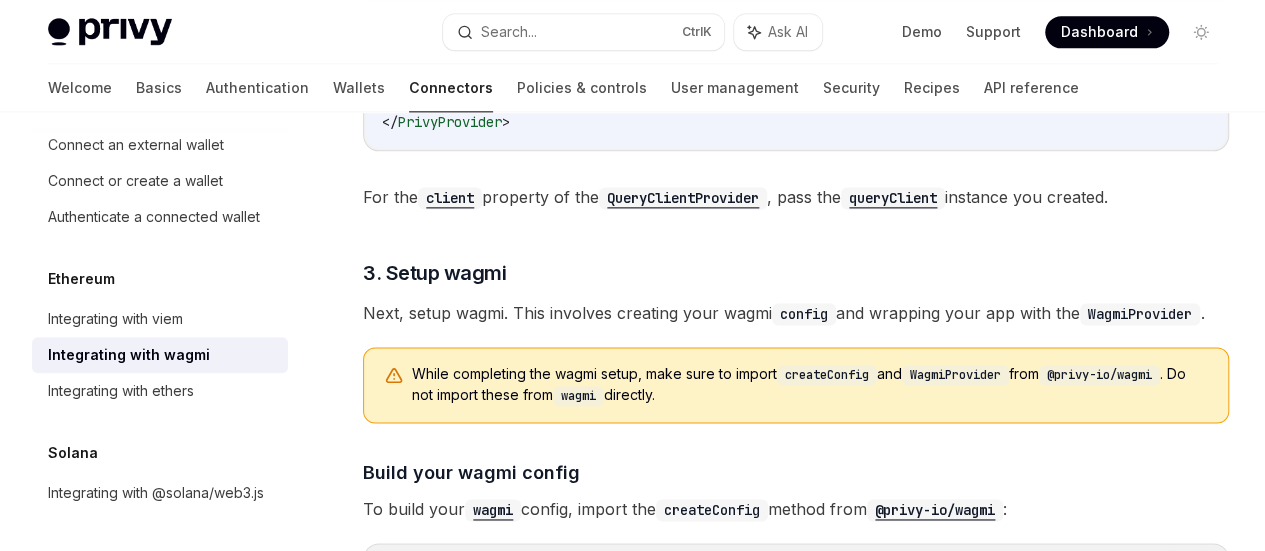 scroll, scrollTop: 1299, scrollLeft: 0, axis: vertical 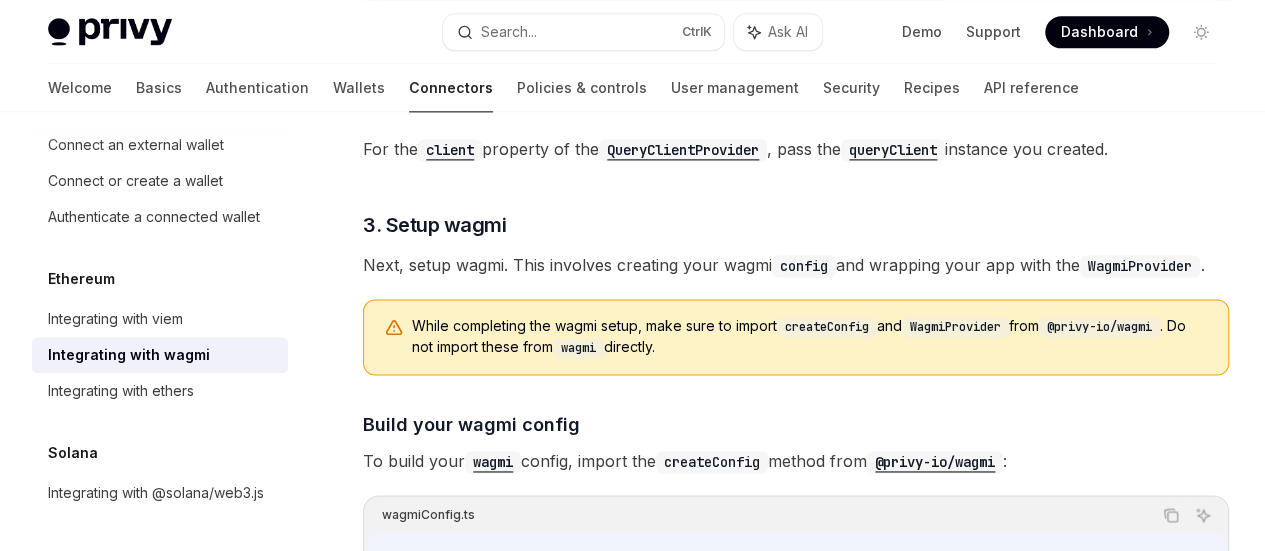 drag, startPoint x: 374, startPoint y: 263, endPoint x: 888, endPoint y: 266, distance: 514.0087 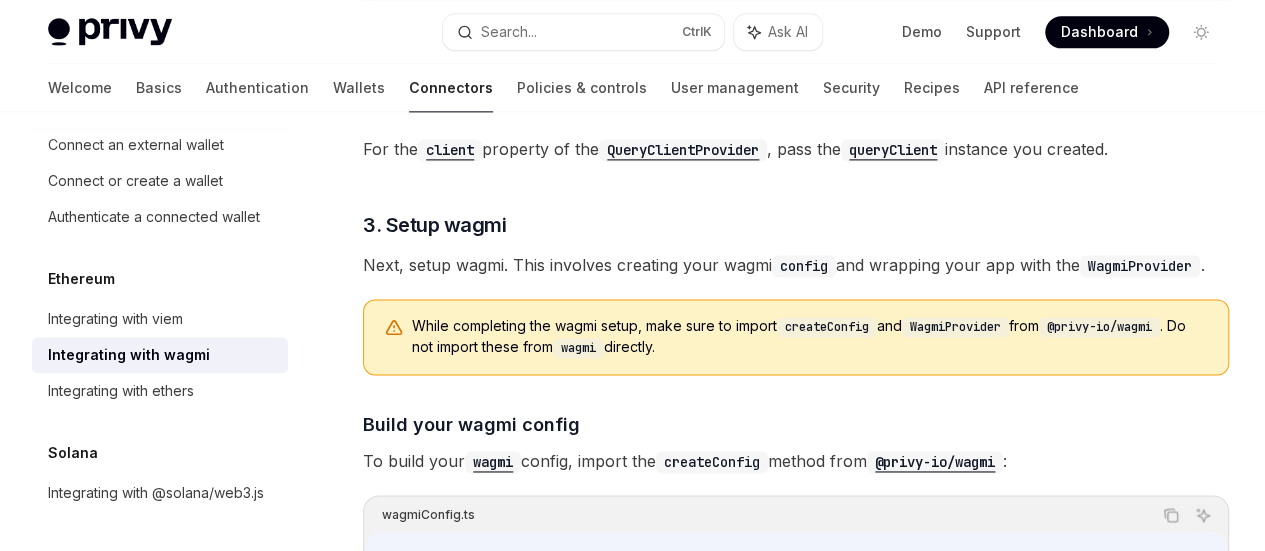 click on "< PrivyProvider  appId = "your-privy-app-id"  config = { insertYourPrivyConfig } >
< QueryClientProvider  client = { queryClient } > { children } </ QueryClientProvider >
</ PrivyProvider >" at bounding box center (796, 50) 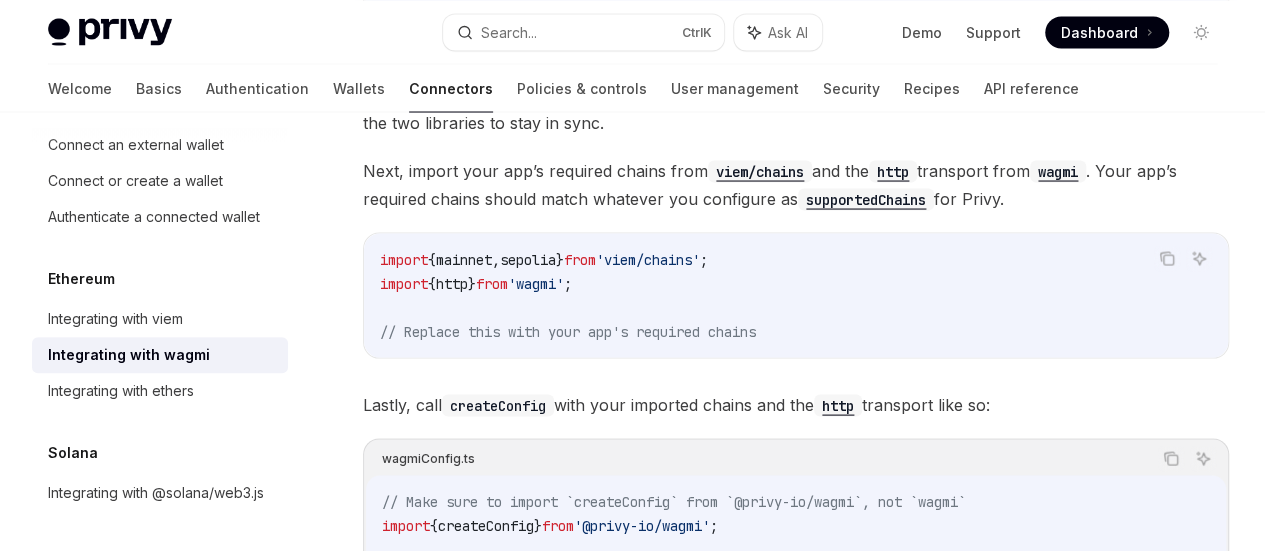scroll, scrollTop: 1884, scrollLeft: 0, axis: vertical 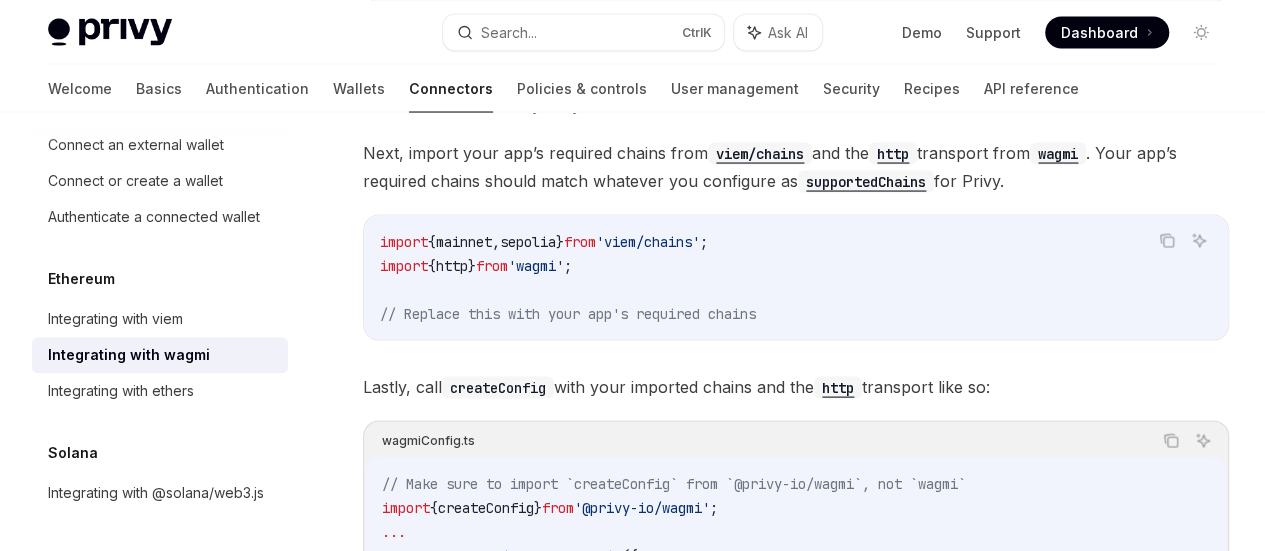 click 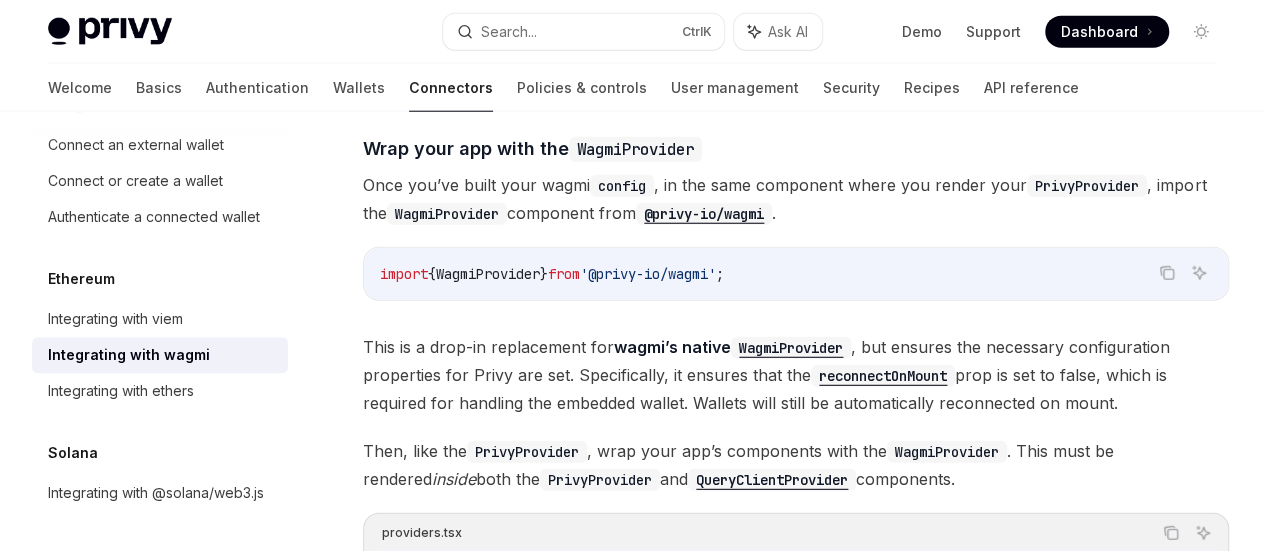 scroll, scrollTop: 2574, scrollLeft: 0, axis: vertical 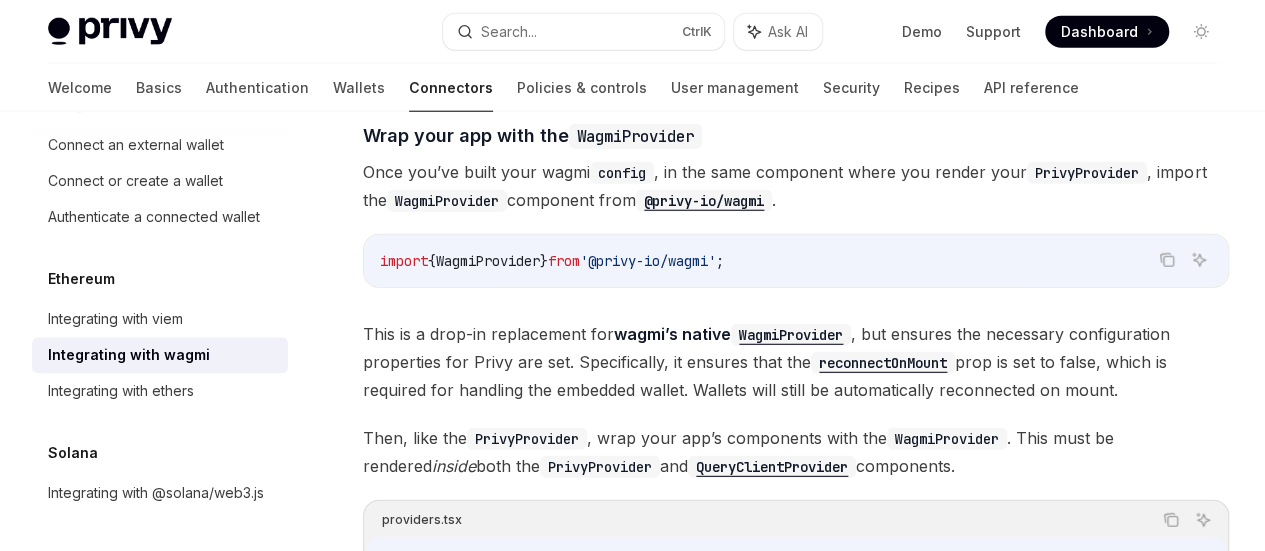 click 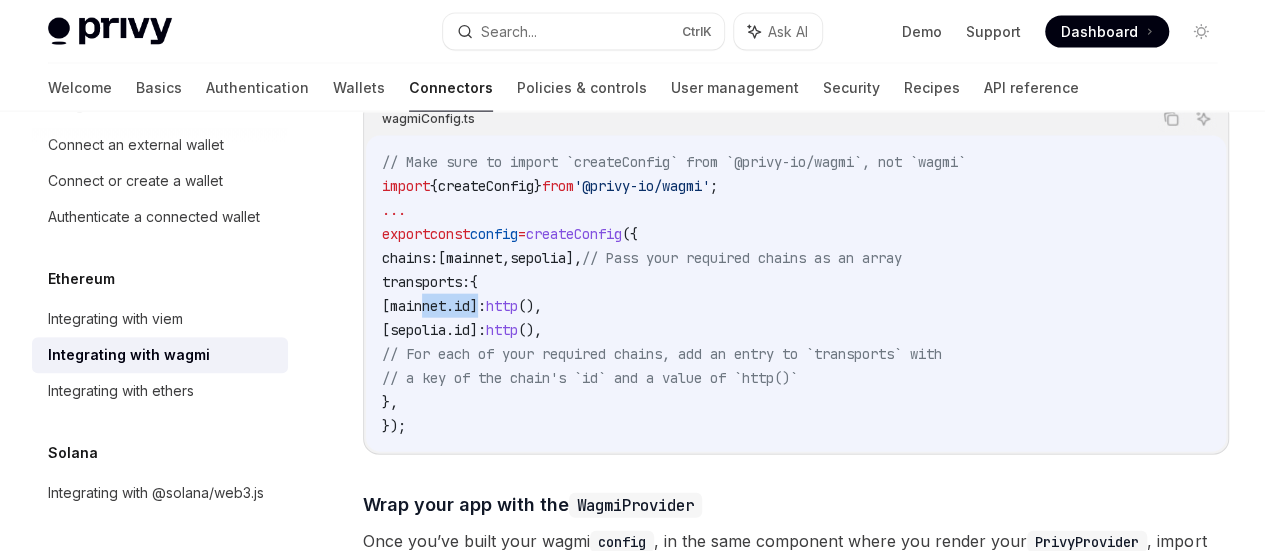 scroll, scrollTop: 2202, scrollLeft: 0, axis: vertical 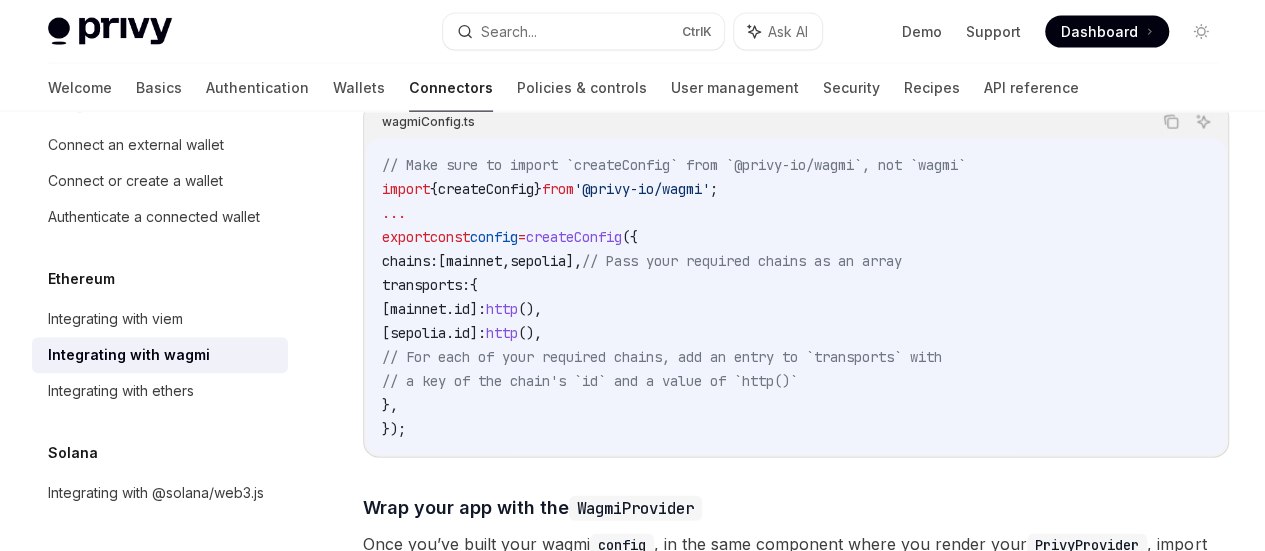 drag, startPoint x: 765, startPoint y: 334, endPoint x: 347, endPoint y: 321, distance: 418.20212 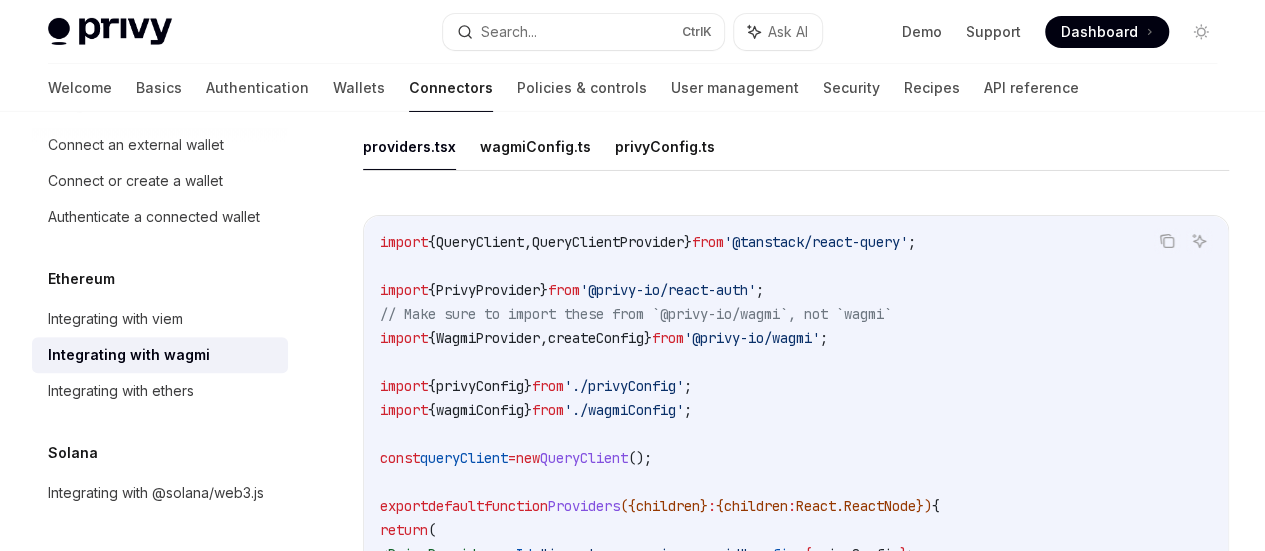 scroll, scrollTop: 3488, scrollLeft: 0, axis: vertical 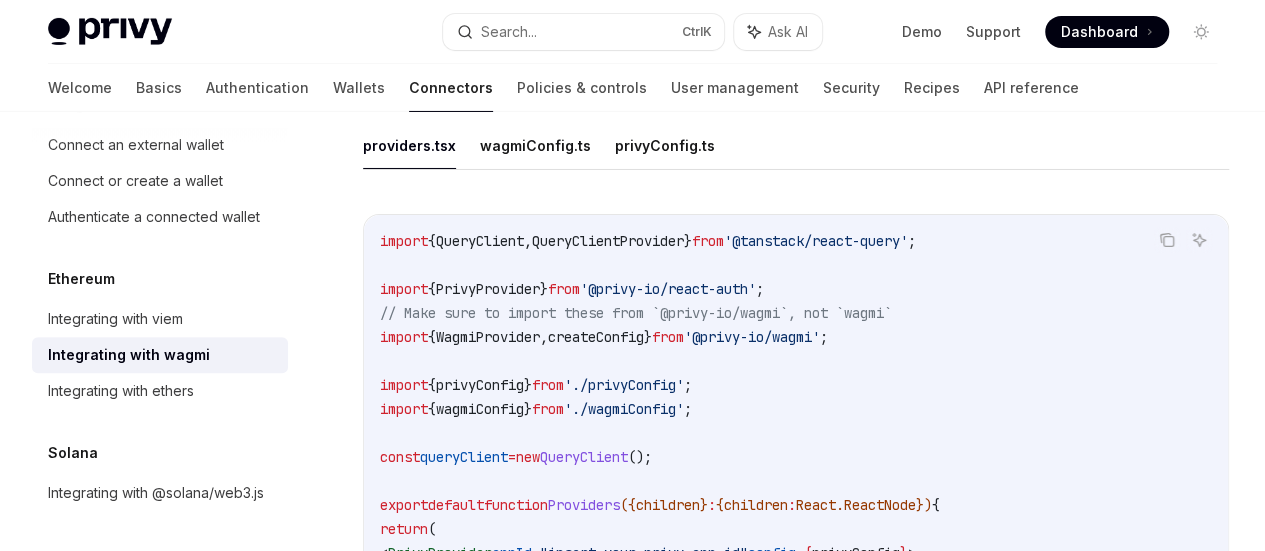 click on "<" at bounding box center (386, -183) 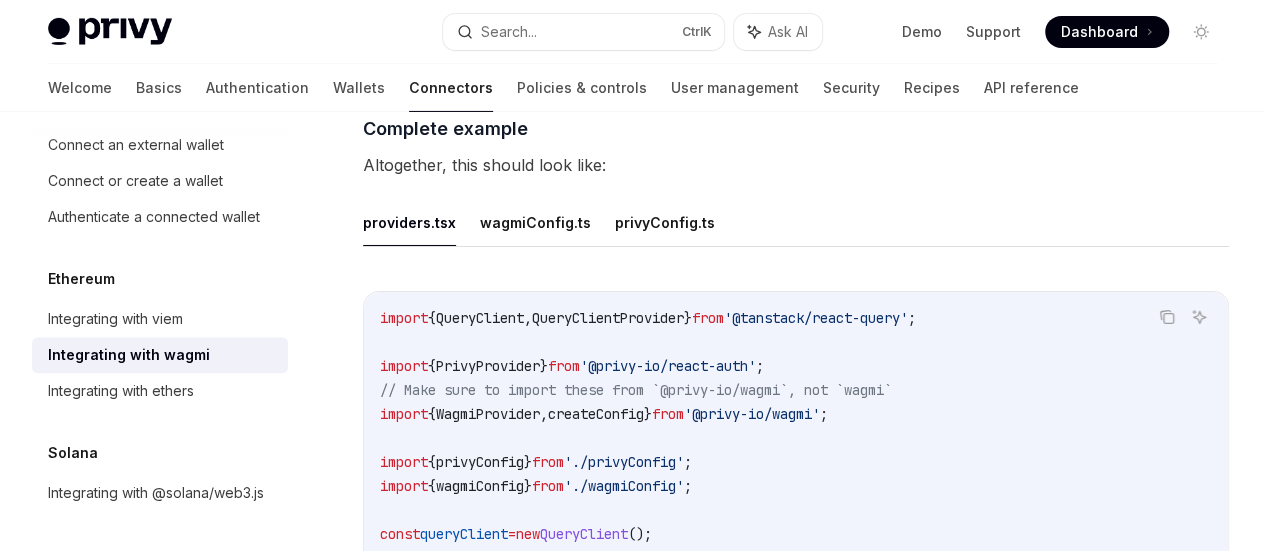 scroll, scrollTop: 3389, scrollLeft: 0, axis: vertical 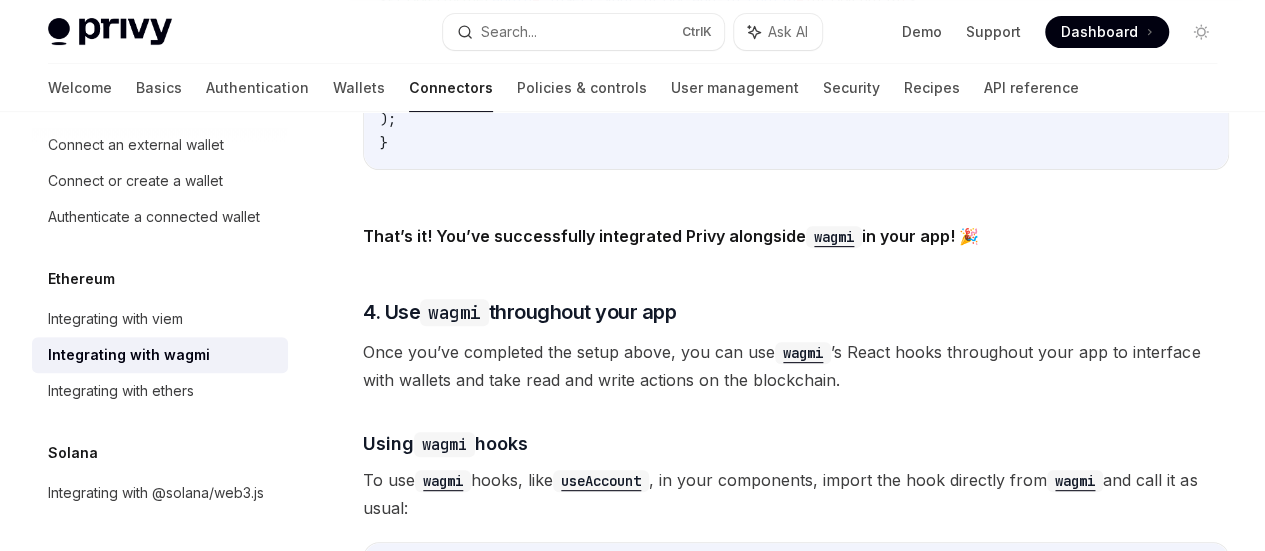 click on "privyConfig.ts" at bounding box center [665, -409] 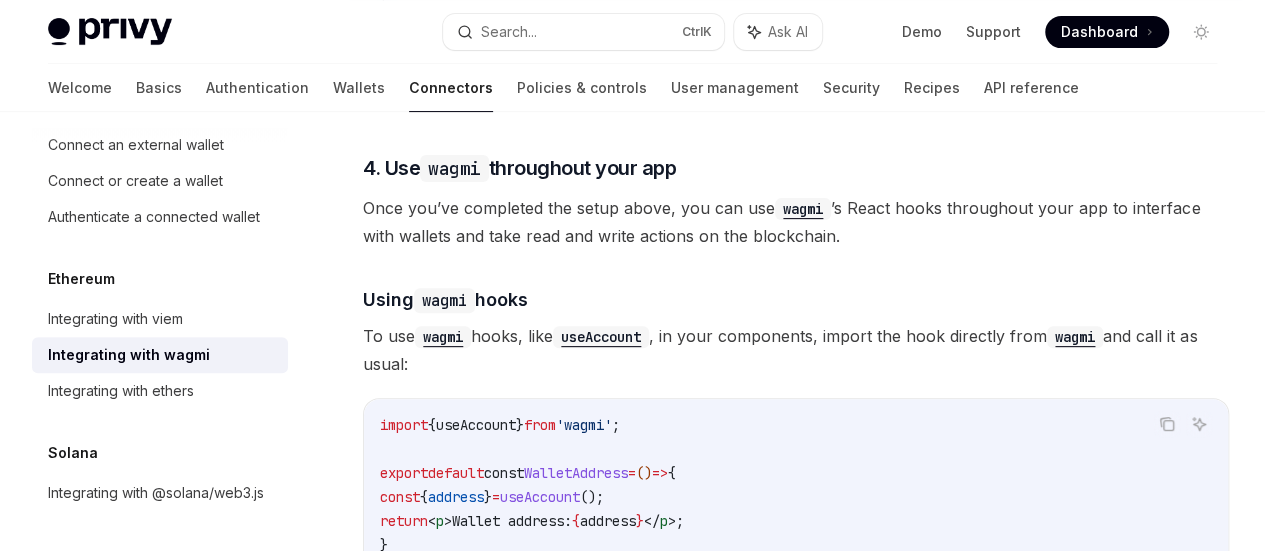 click on "providers.tsx   wagmiConfig.ts   privyConfig.ts" at bounding box center [796, -408] 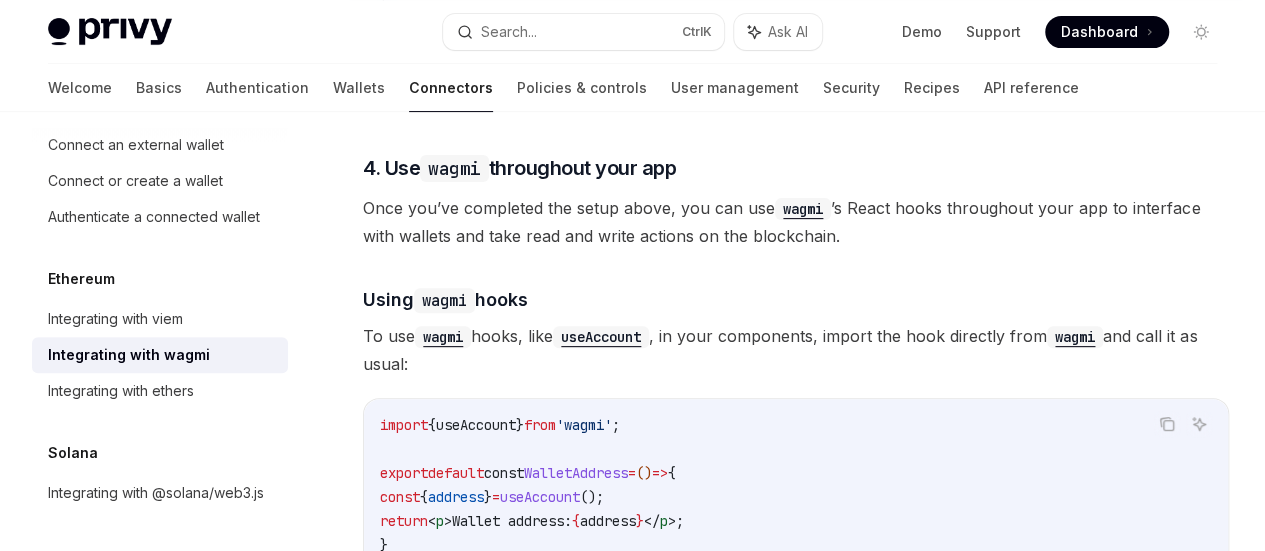 drag, startPoint x: 463, startPoint y: 185, endPoint x: 588, endPoint y: 189, distance: 125.06398 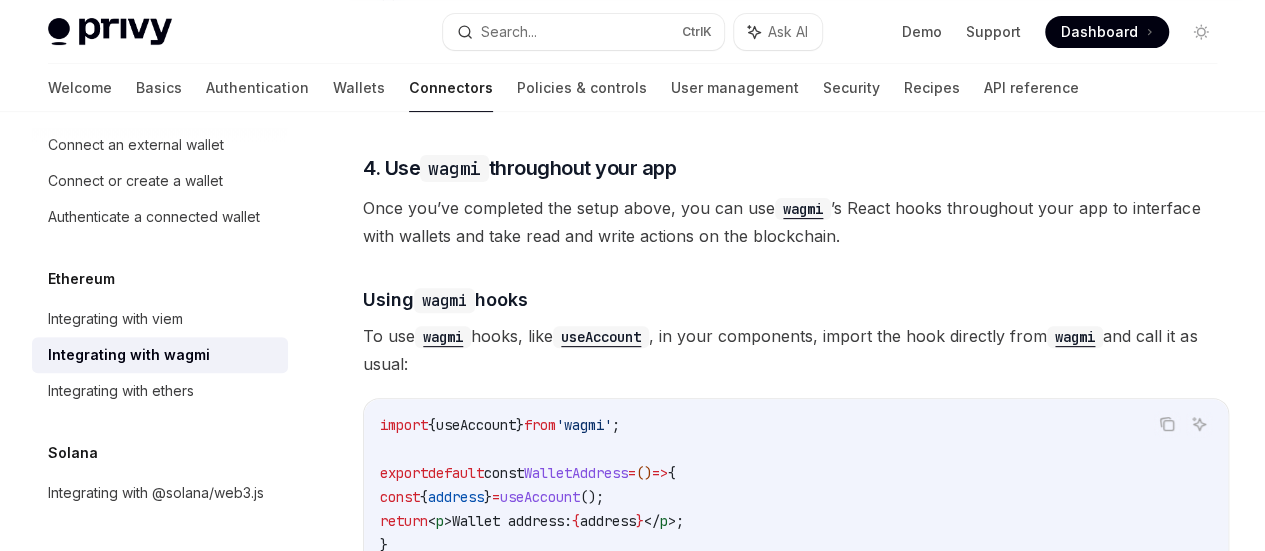 click 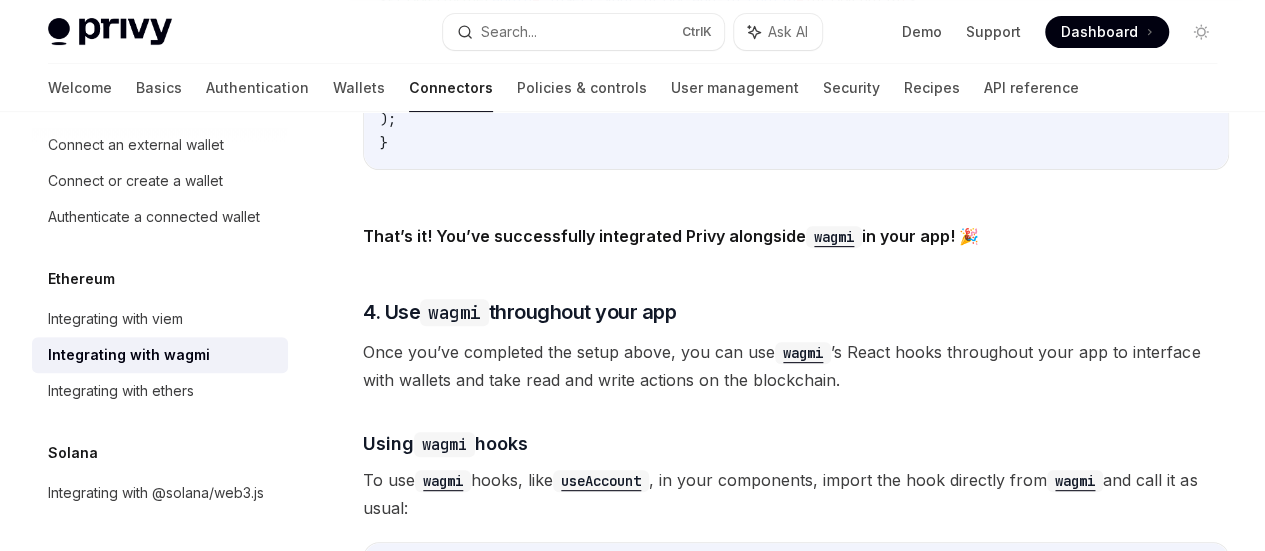 scroll, scrollTop: 0, scrollLeft: 68, axis: horizontal 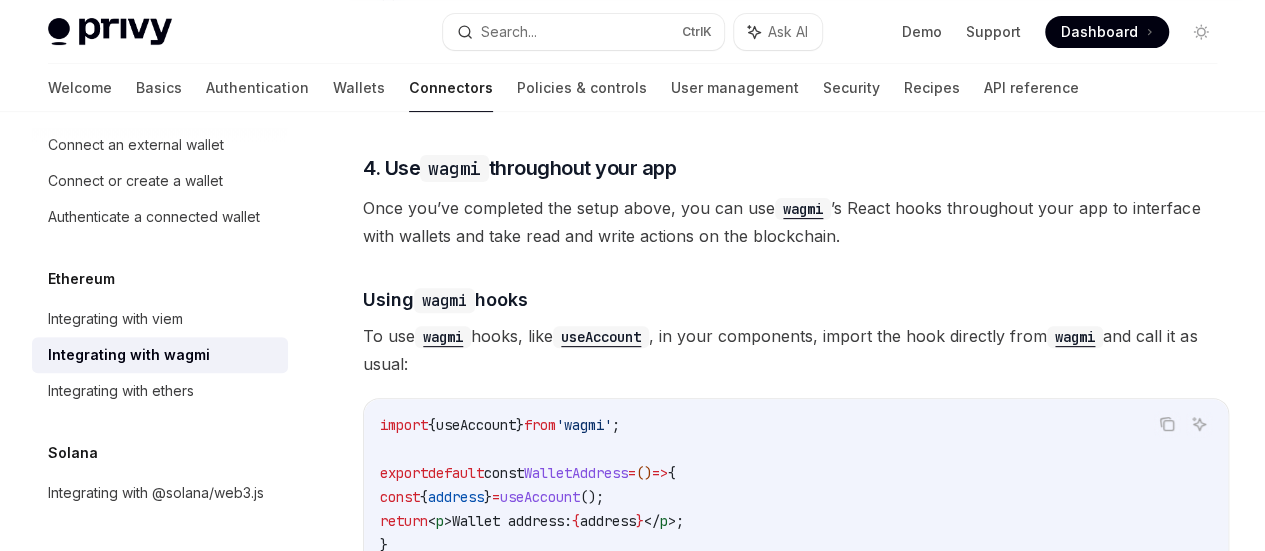click on "wagmiConfig.ts" at bounding box center (535, -409) 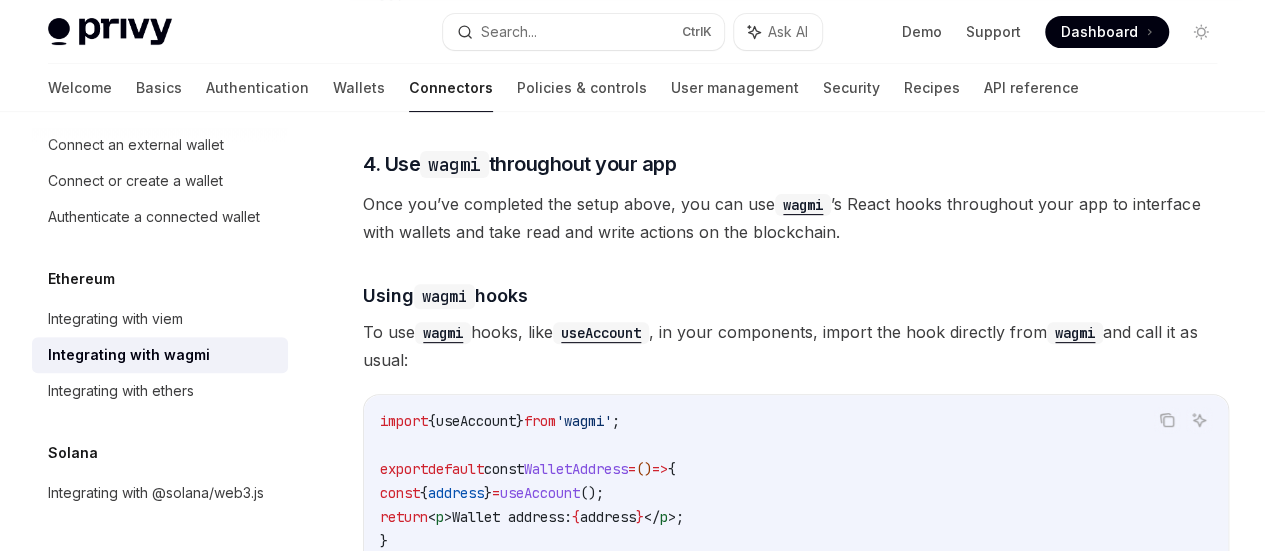 scroll, scrollTop: 3923, scrollLeft: 0, axis: vertical 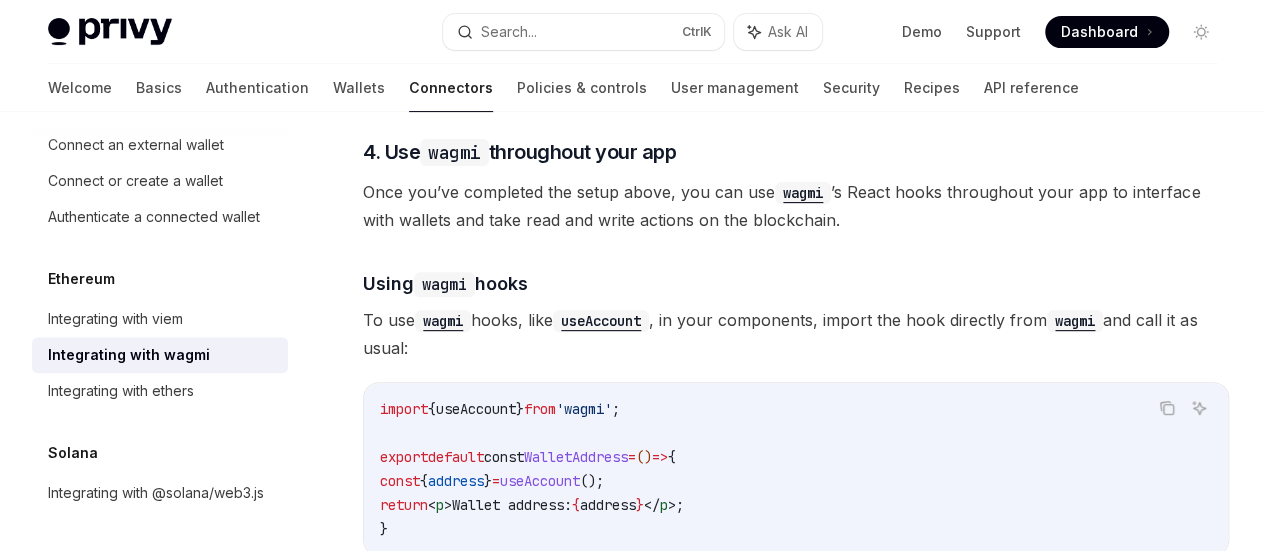 click on "privyConfig.ts" at bounding box center (665, -425) 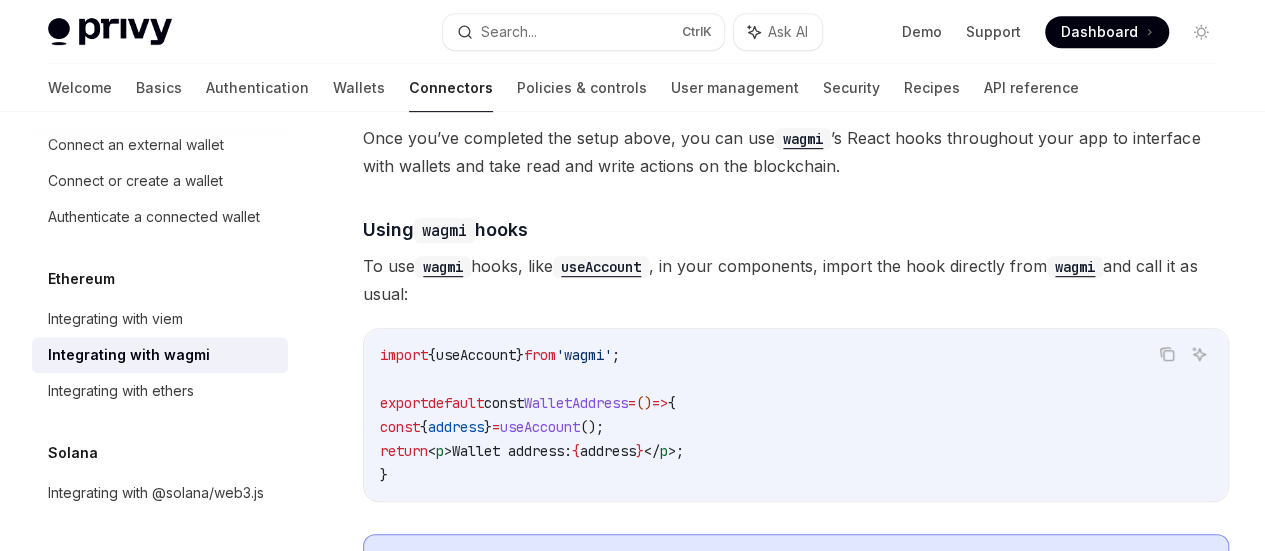 scroll, scrollTop: 4266, scrollLeft: 0, axis: vertical 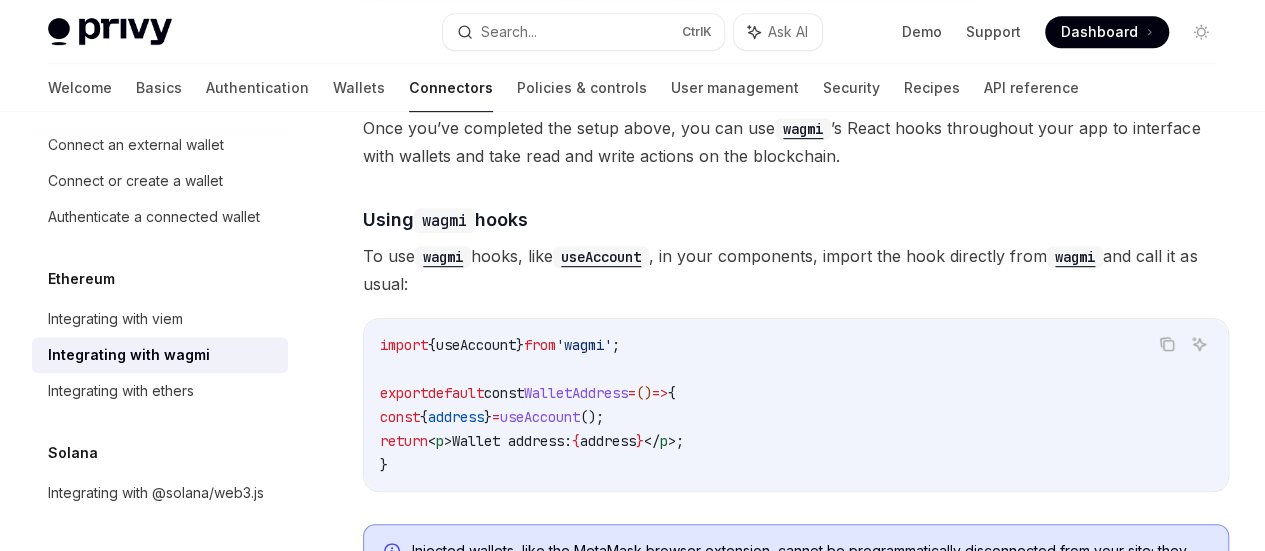 drag, startPoint x: 444, startPoint y: 414, endPoint x: 752, endPoint y: 416, distance: 308.0065 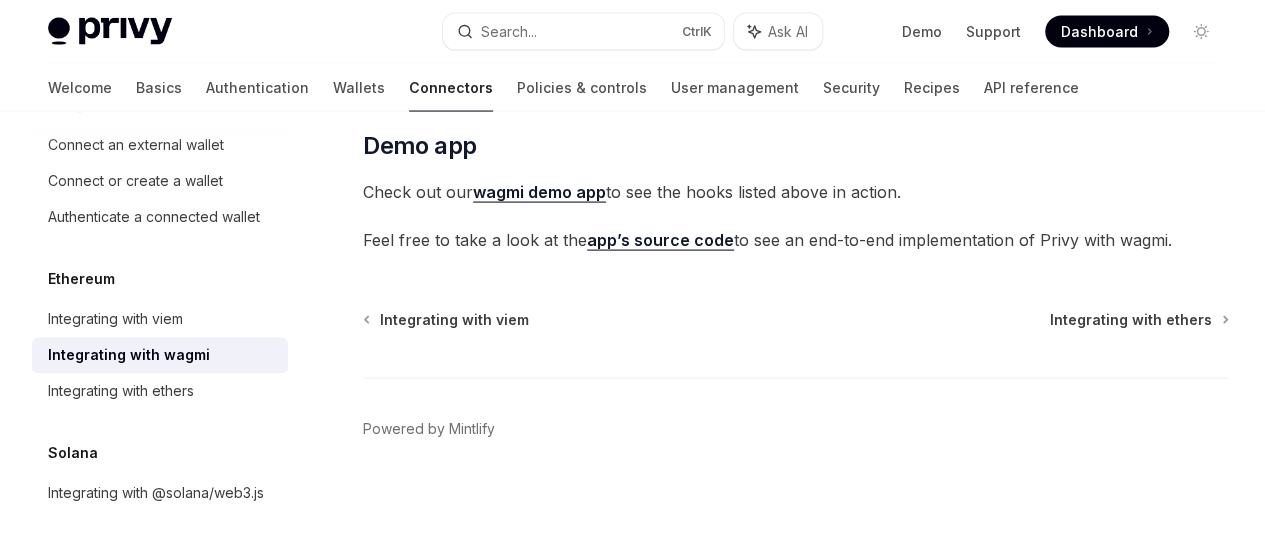 scroll, scrollTop: 6515, scrollLeft: 0, axis: vertical 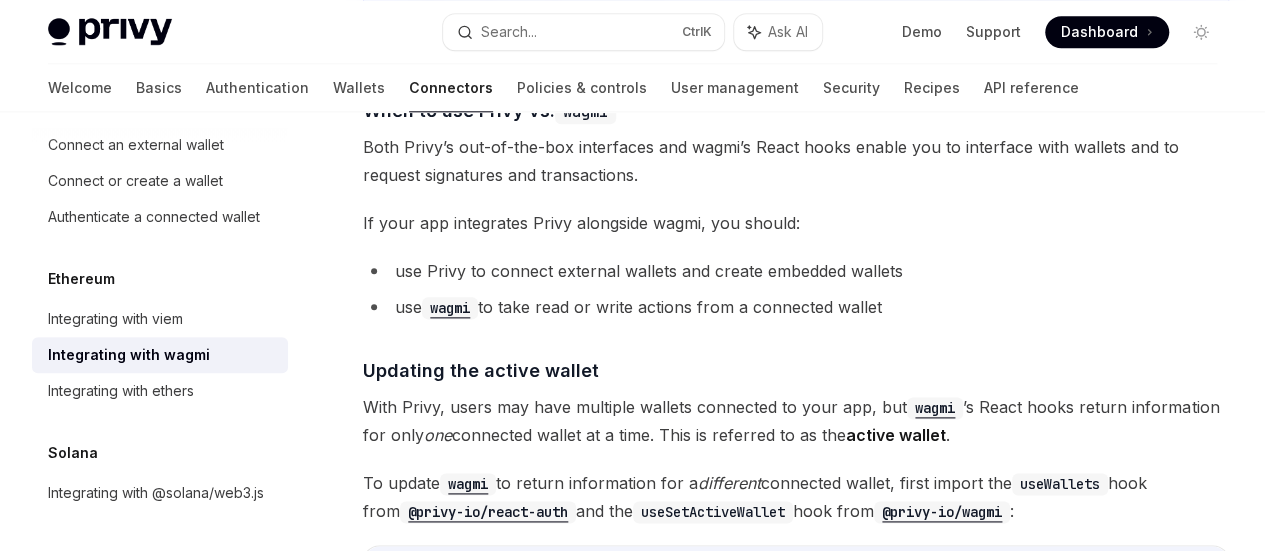 drag, startPoint x: 694, startPoint y: 361, endPoint x: 378, endPoint y: 375, distance: 316.30997 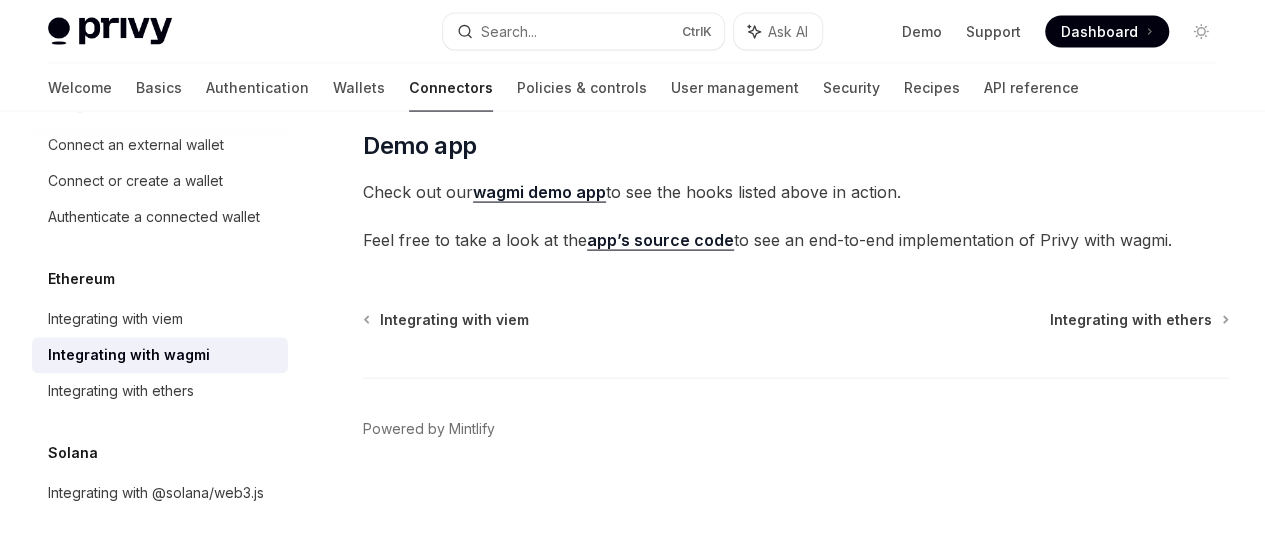 scroll, scrollTop: 6673, scrollLeft: 0, axis: vertical 